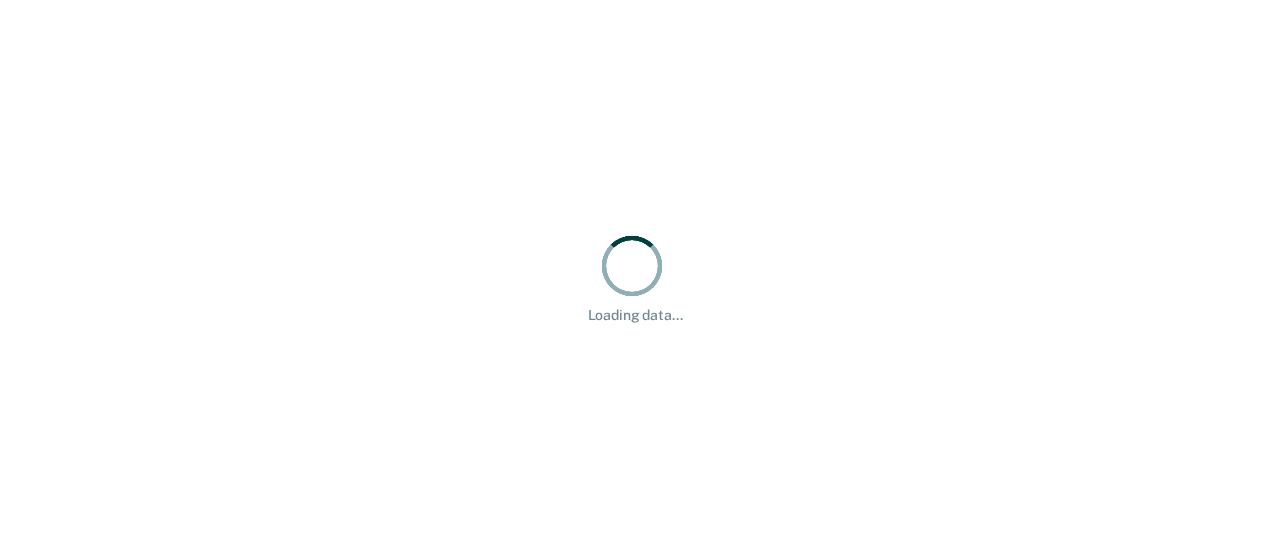 scroll, scrollTop: 0, scrollLeft: 0, axis: both 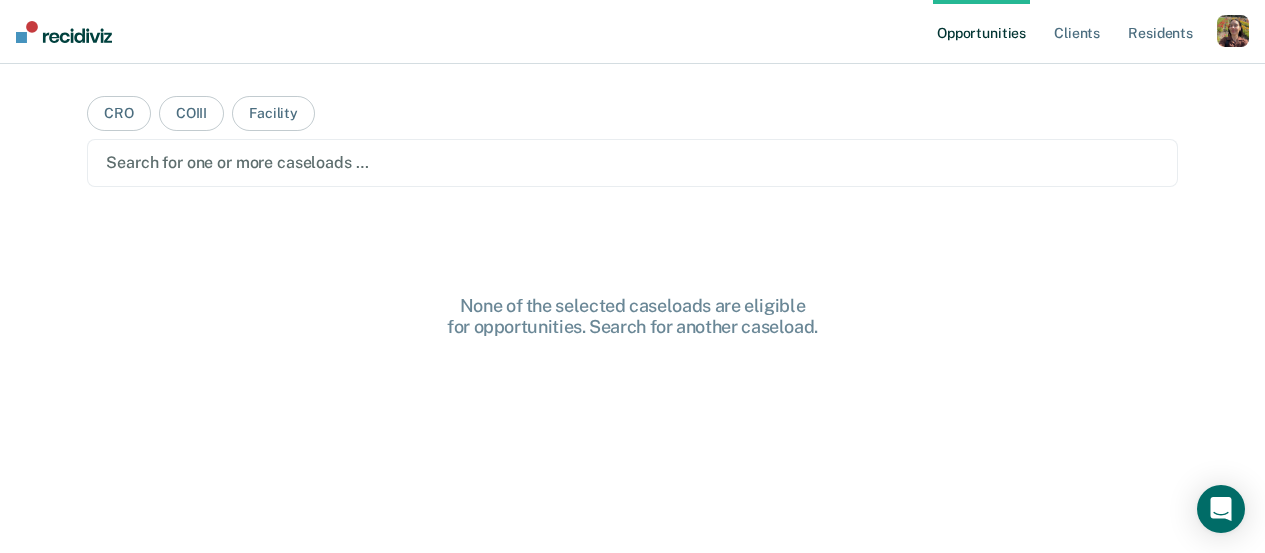 click on "Opportunities Client s Resident s Profile How it works Log Out" at bounding box center (632, 32) 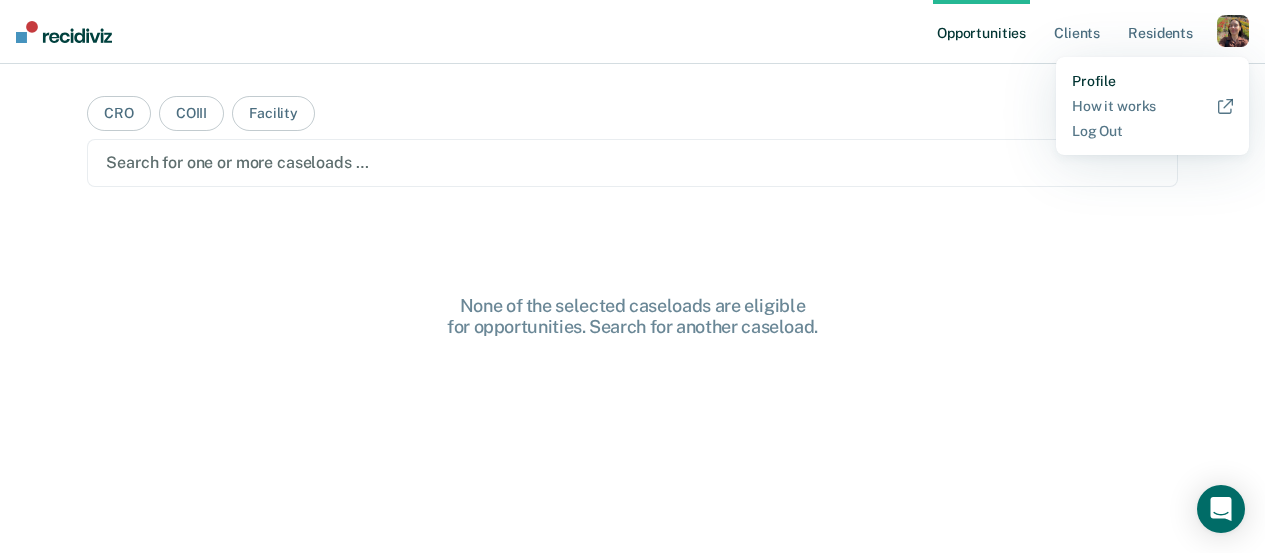click on "Profile" at bounding box center (1152, 81) 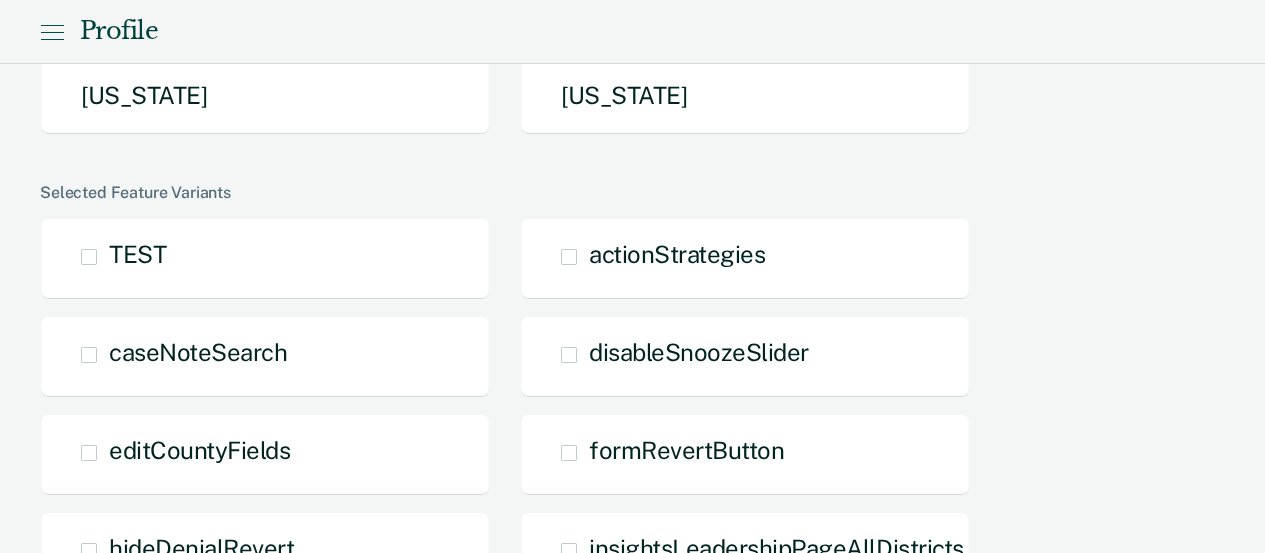 scroll, scrollTop: 730, scrollLeft: 0, axis: vertical 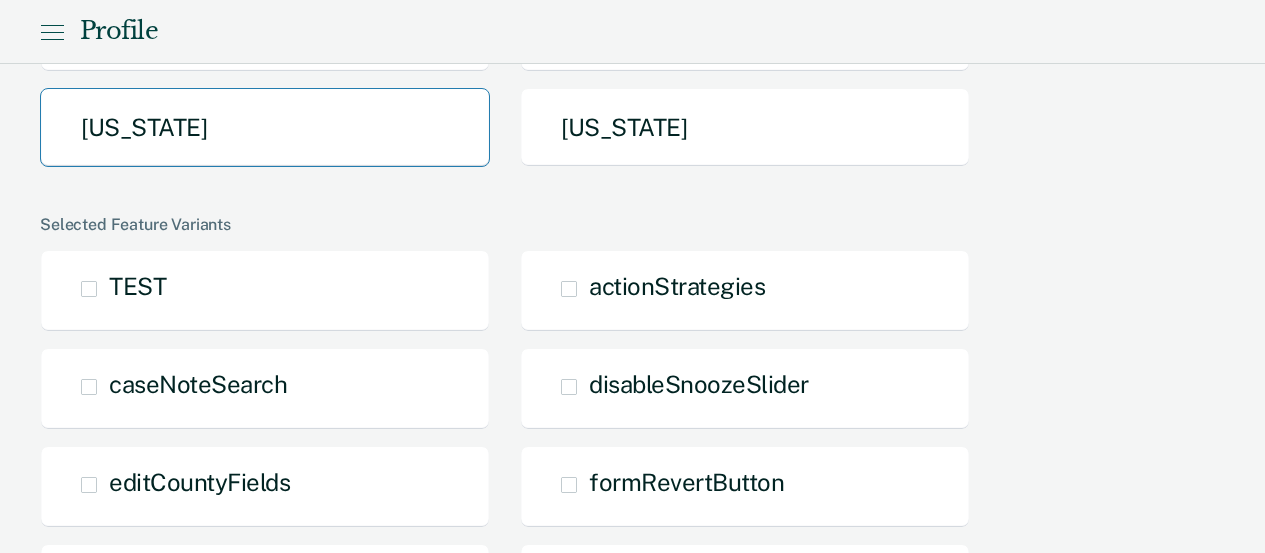 click on "Texas" at bounding box center [265, 127] 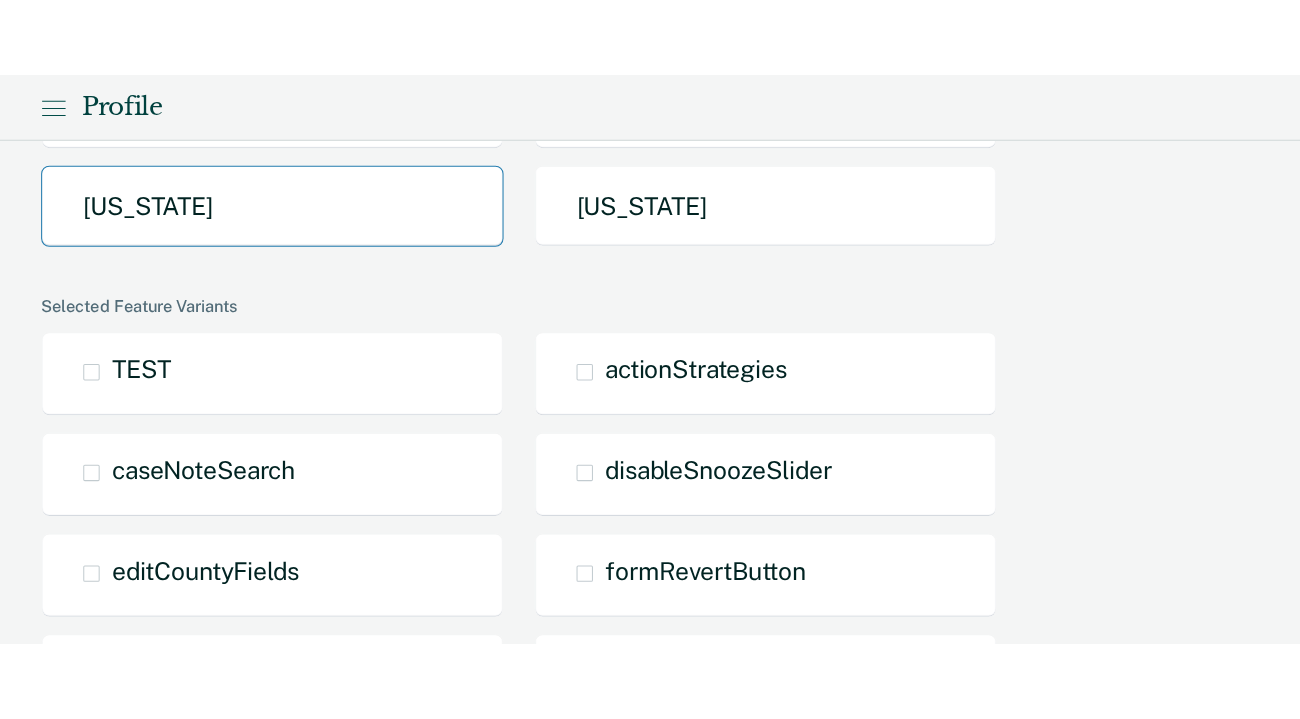 scroll, scrollTop: 0, scrollLeft: 0, axis: both 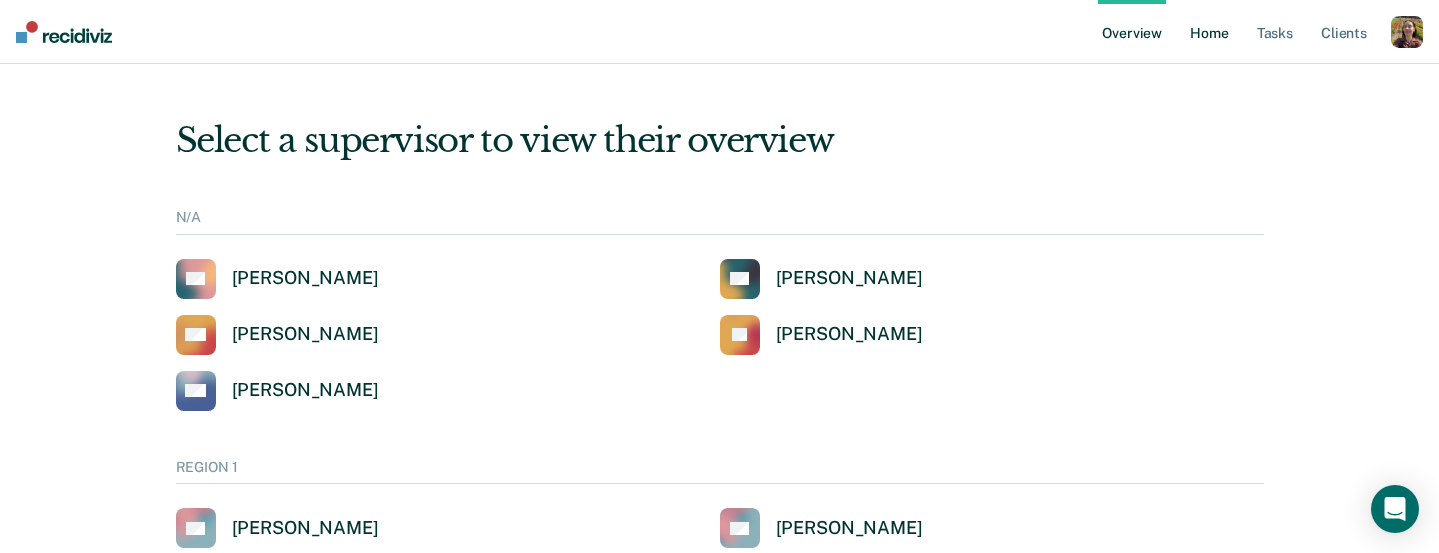 click on "Home" at bounding box center (1209, 32) 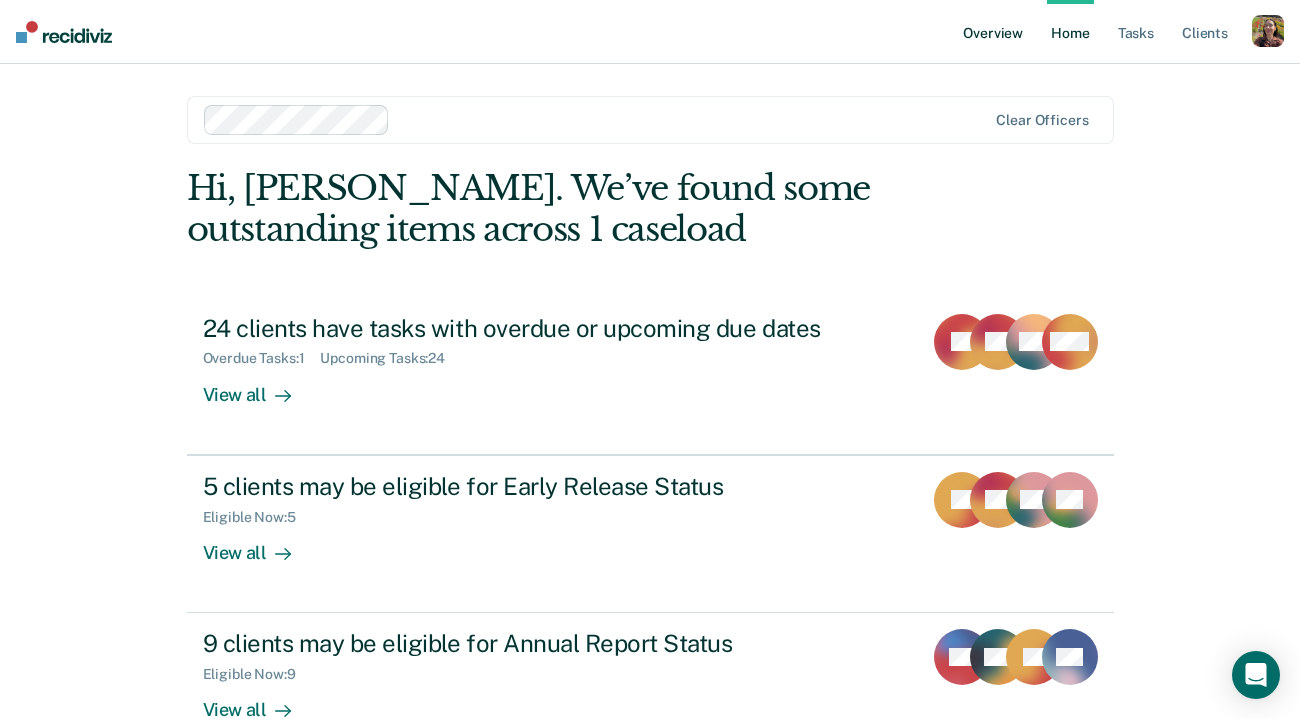 click on "Overview" at bounding box center [993, 32] 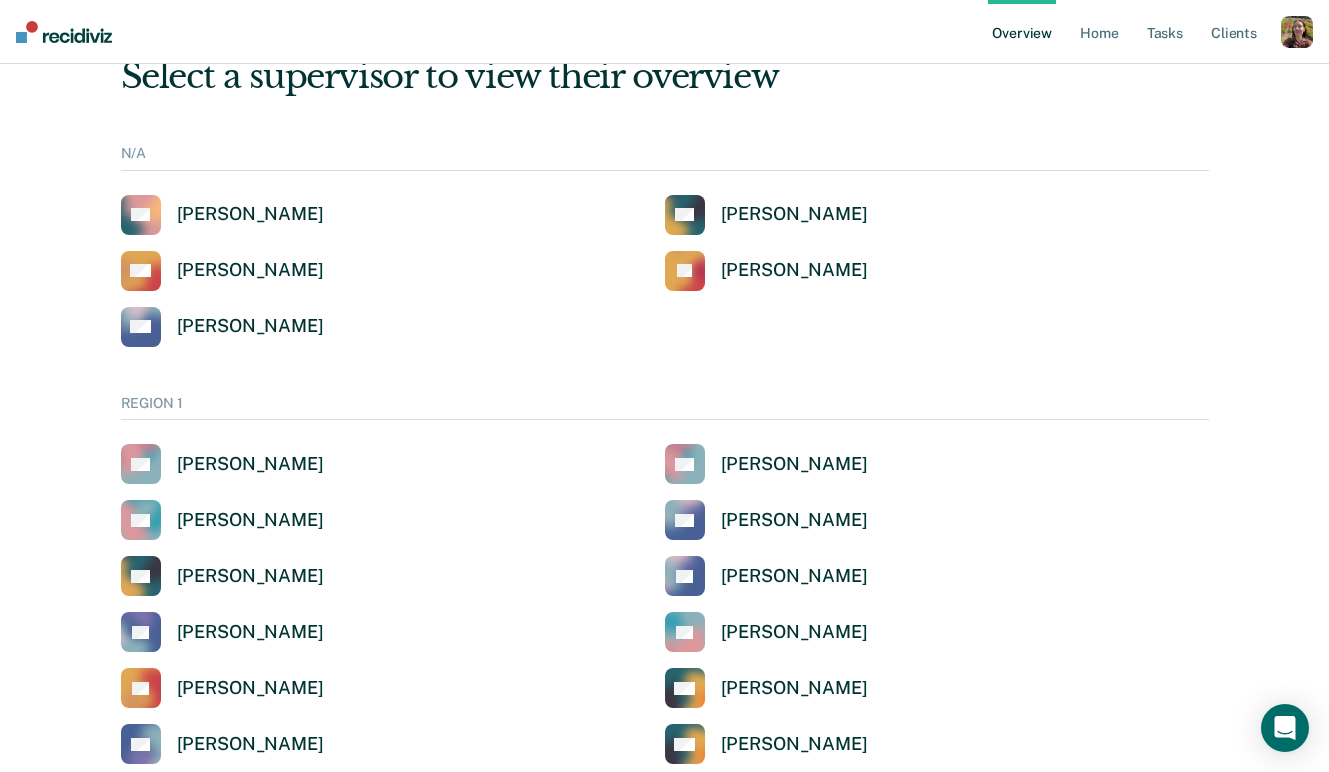 scroll, scrollTop: 0, scrollLeft: 0, axis: both 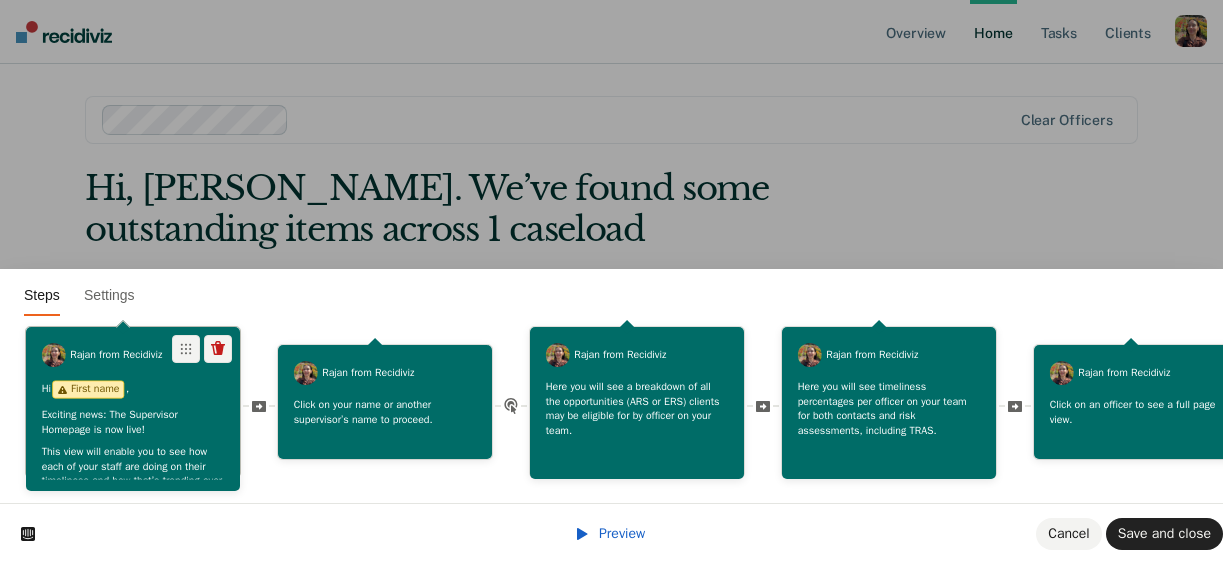 click on "Hi  First name , Exciting news: The Supervisor Homepage is now live!  This view will enable you to see how each of your staff are doing on their timeliness and how that’s trending over time, dig into upcoming or overdue tasks, and see which opportunities (ARS or ERS) their clients may be eligible for. Let's explore together." at bounding box center [133, 474] 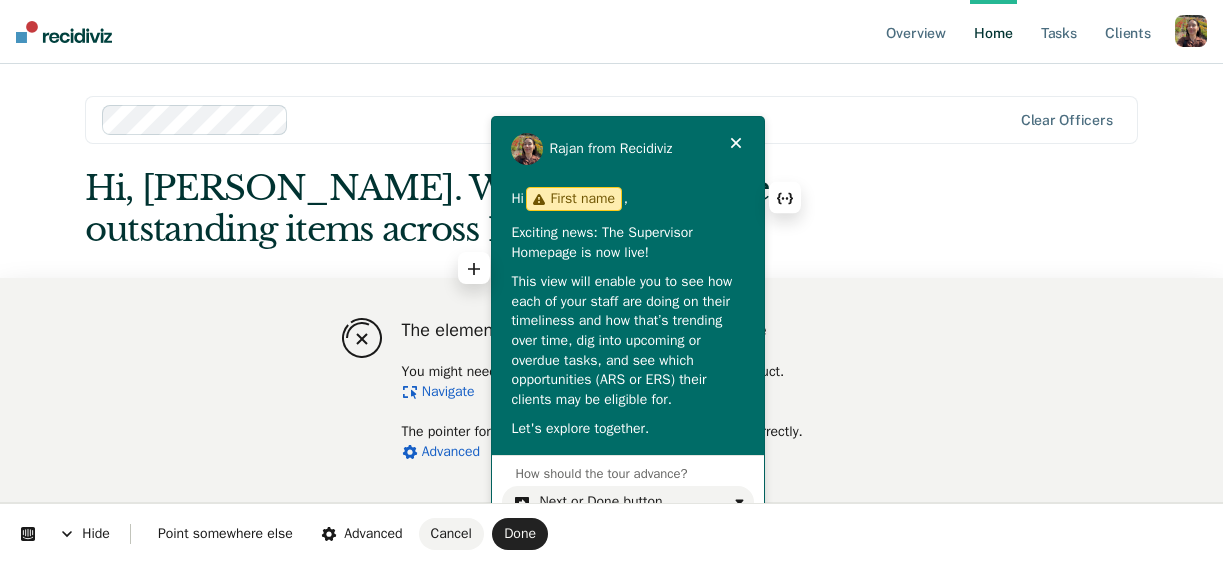 click on "This view will enable you to see how each of your staff are doing on their timeliness and how that’s trending over time, dig into upcoming or overdue tasks, and see which opportunities (ARS or ERS) their clients may be eligible for." at bounding box center [627, 340] 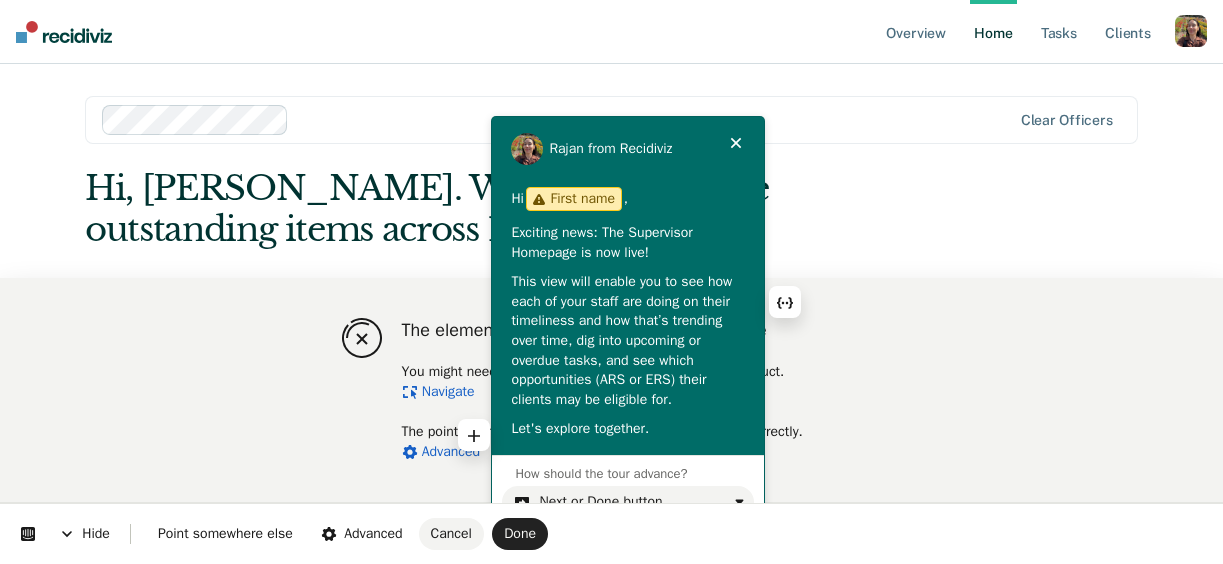 scroll, scrollTop: 25, scrollLeft: 0, axis: vertical 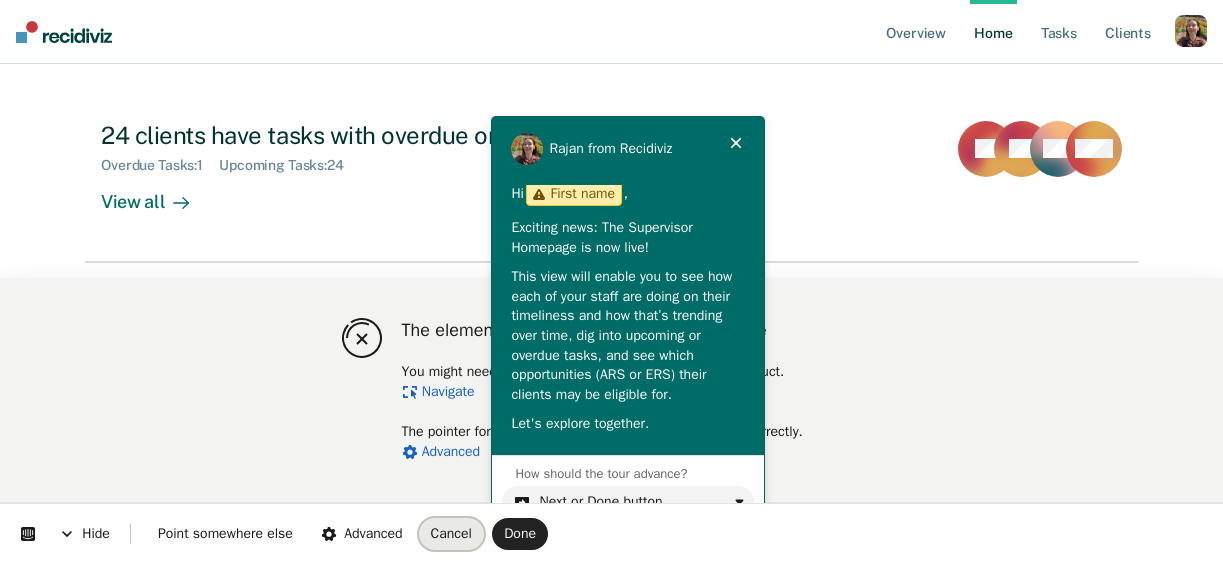 click on "Cancel" at bounding box center (451, 533) 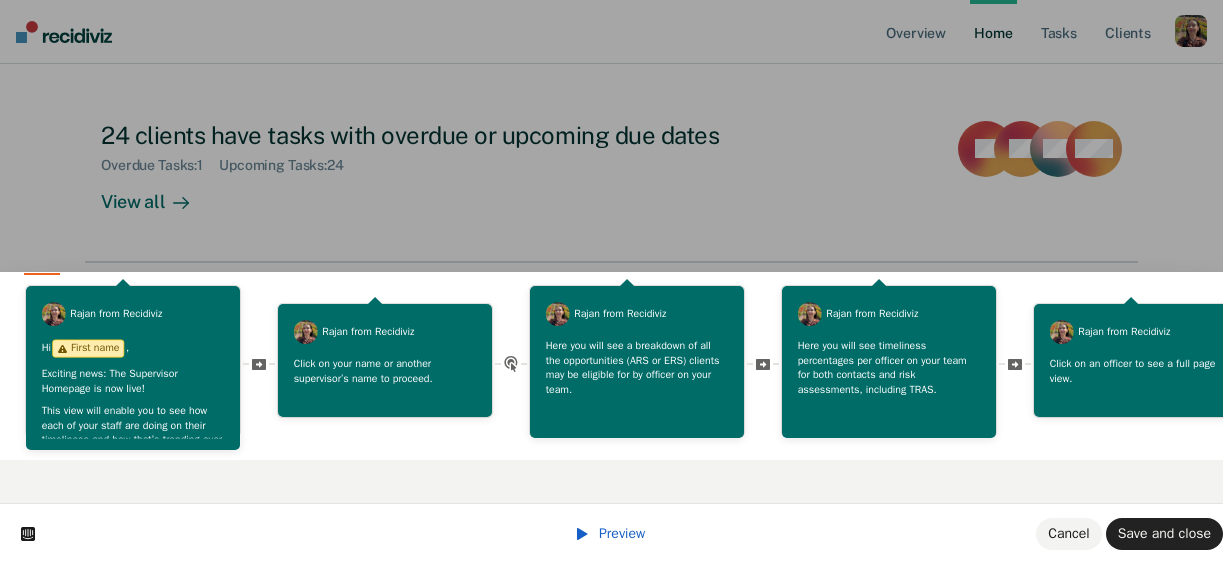 scroll, scrollTop: 0, scrollLeft: 0, axis: both 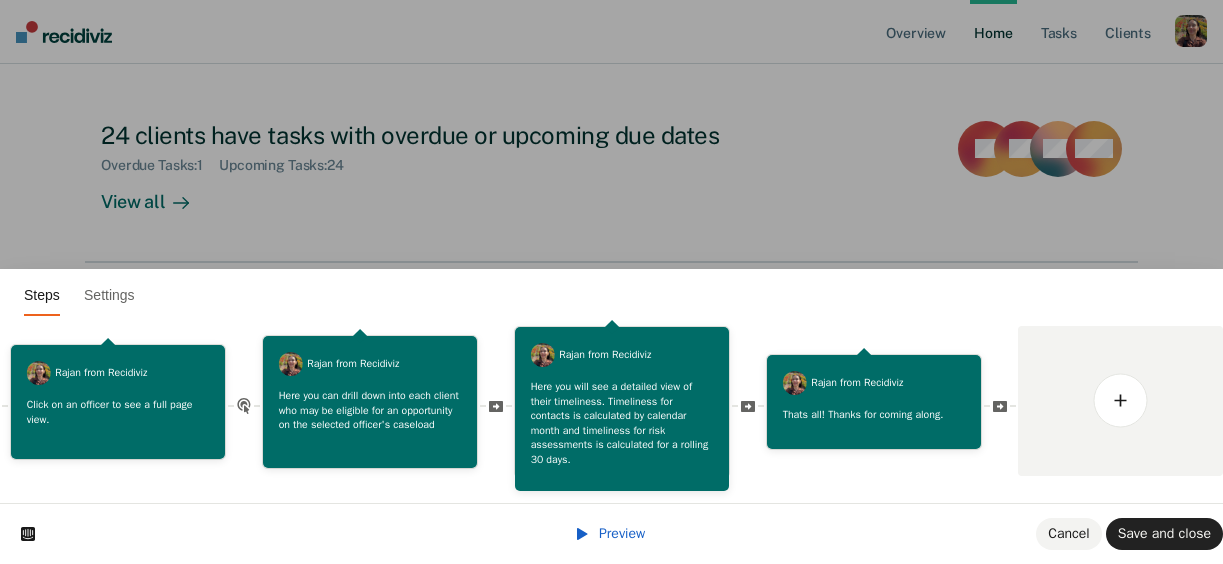 click on "Preview
Cancel
Save and close" at bounding box center (611, 533) 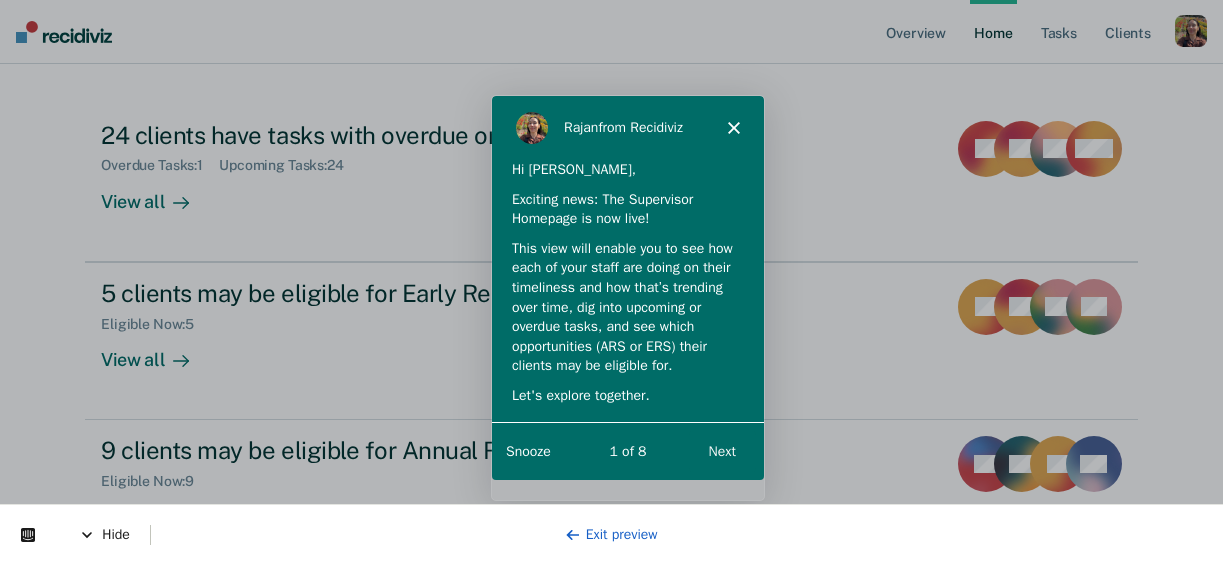 scroll, scrollTop: 0, scrollLeft: 0, axis: both 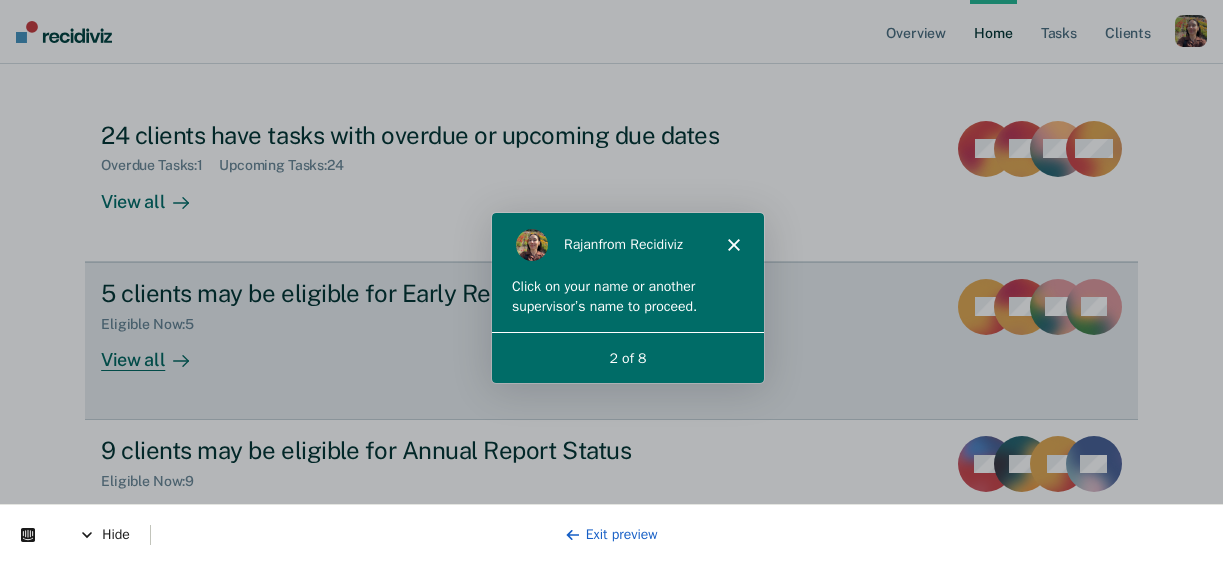 click on "View all" at bounding box center [157, 351] 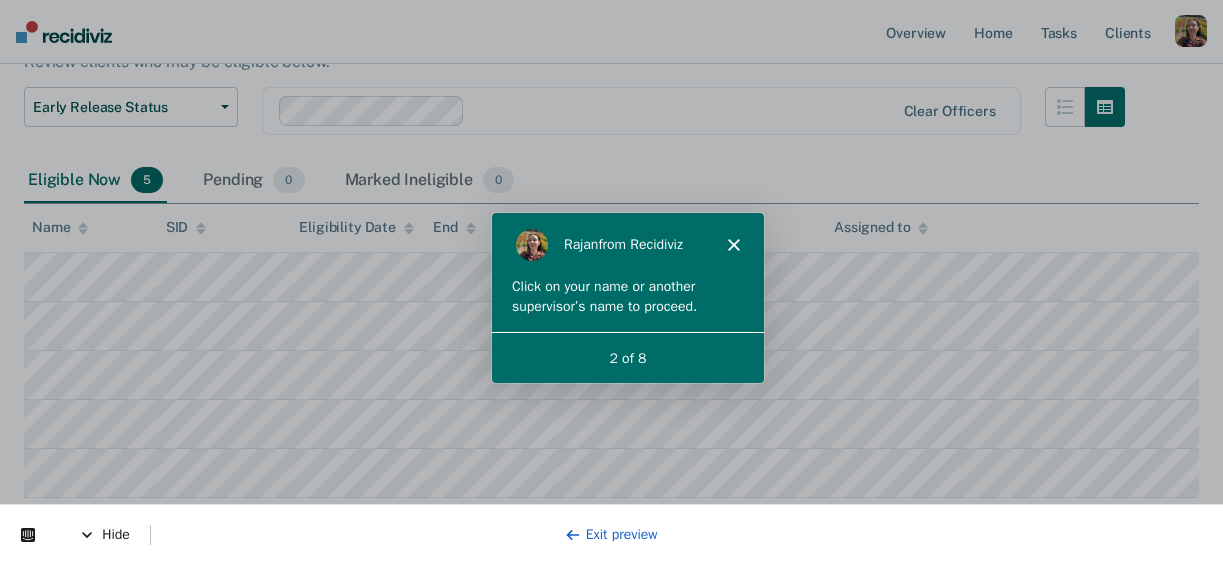 scroll, scrollTop: 238, scrollLeft: 0, axis: vertical 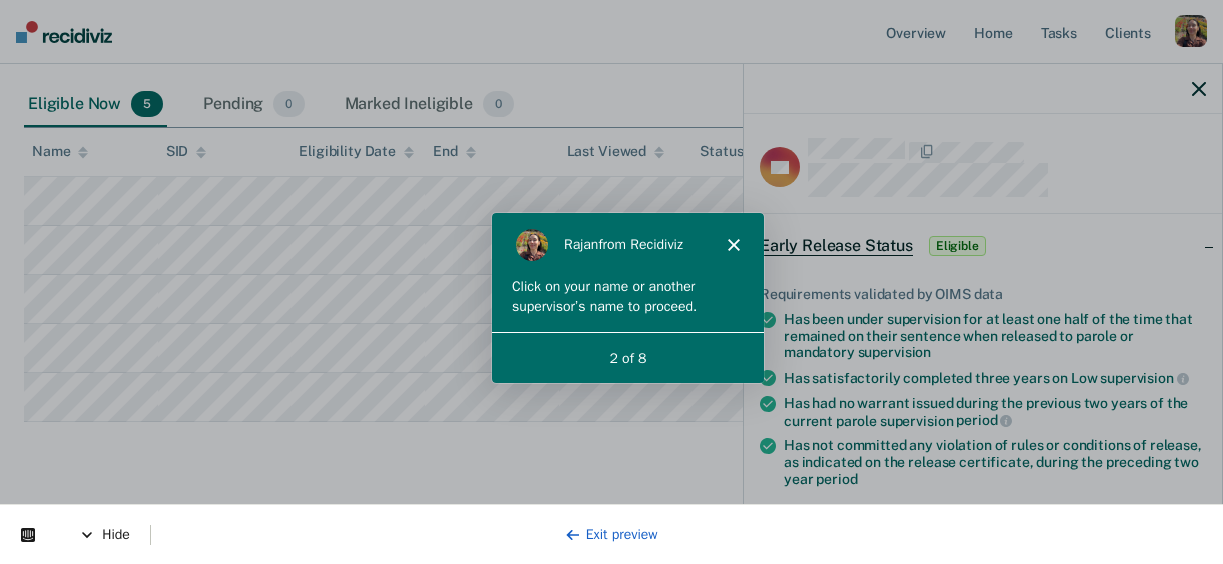 click 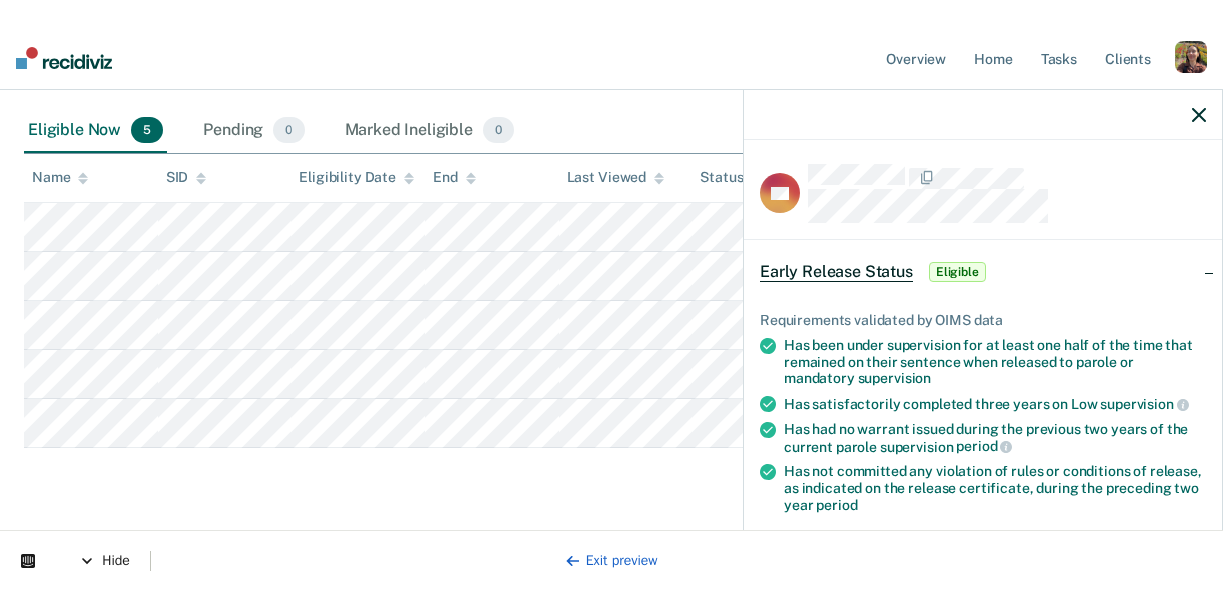 scroll, scrollTop: 186, scrollLeft: 0, axis: vertical 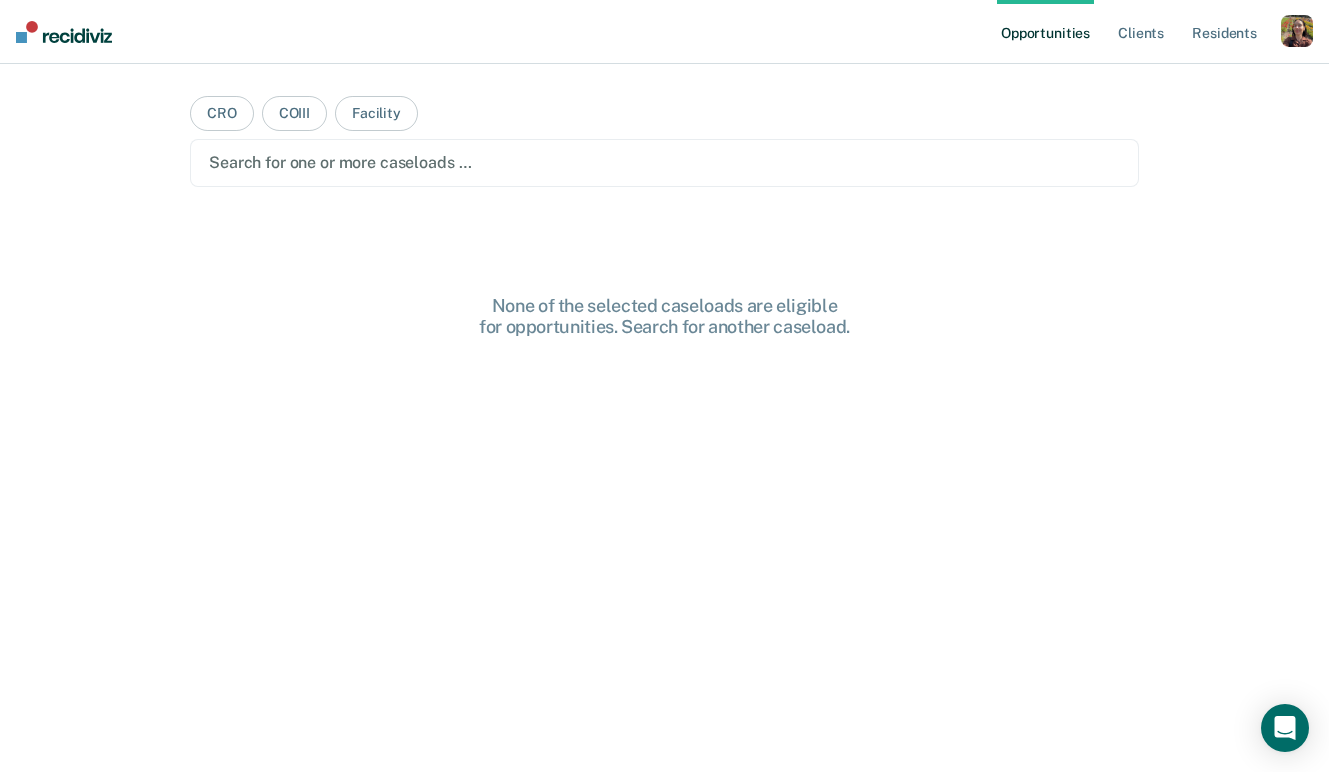 click at bounding box center (1297, 31) 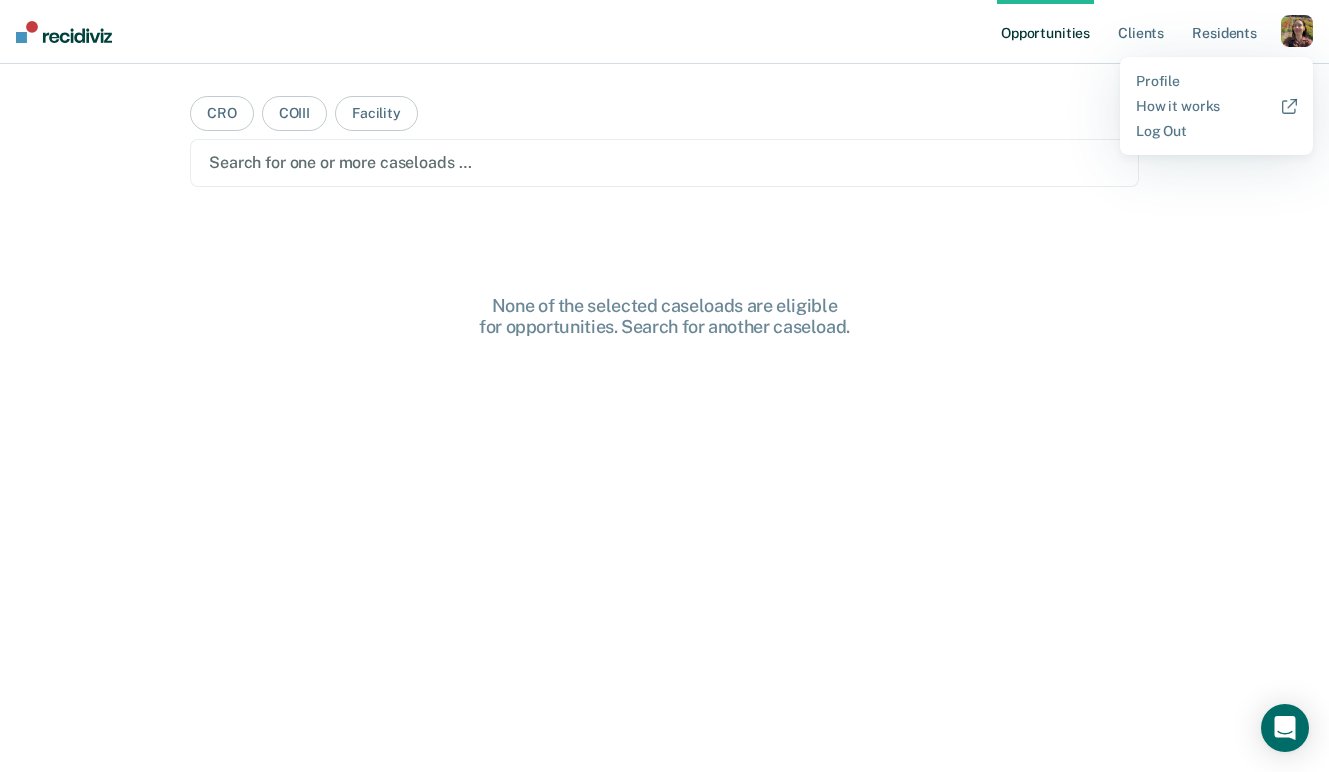 click on "Profile How it works Log Out" at bounding box center [1216, 106] 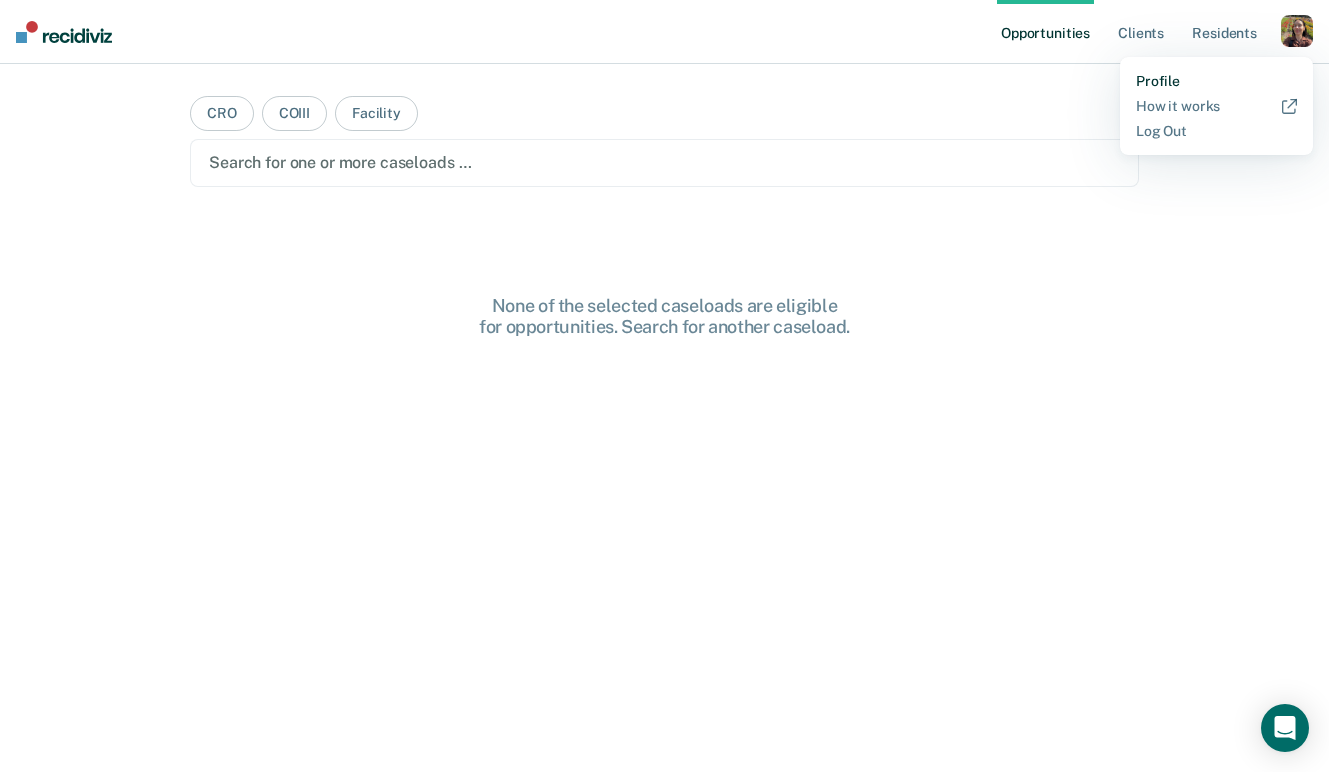 click on "Profile" at bounding box center (1216, 81) 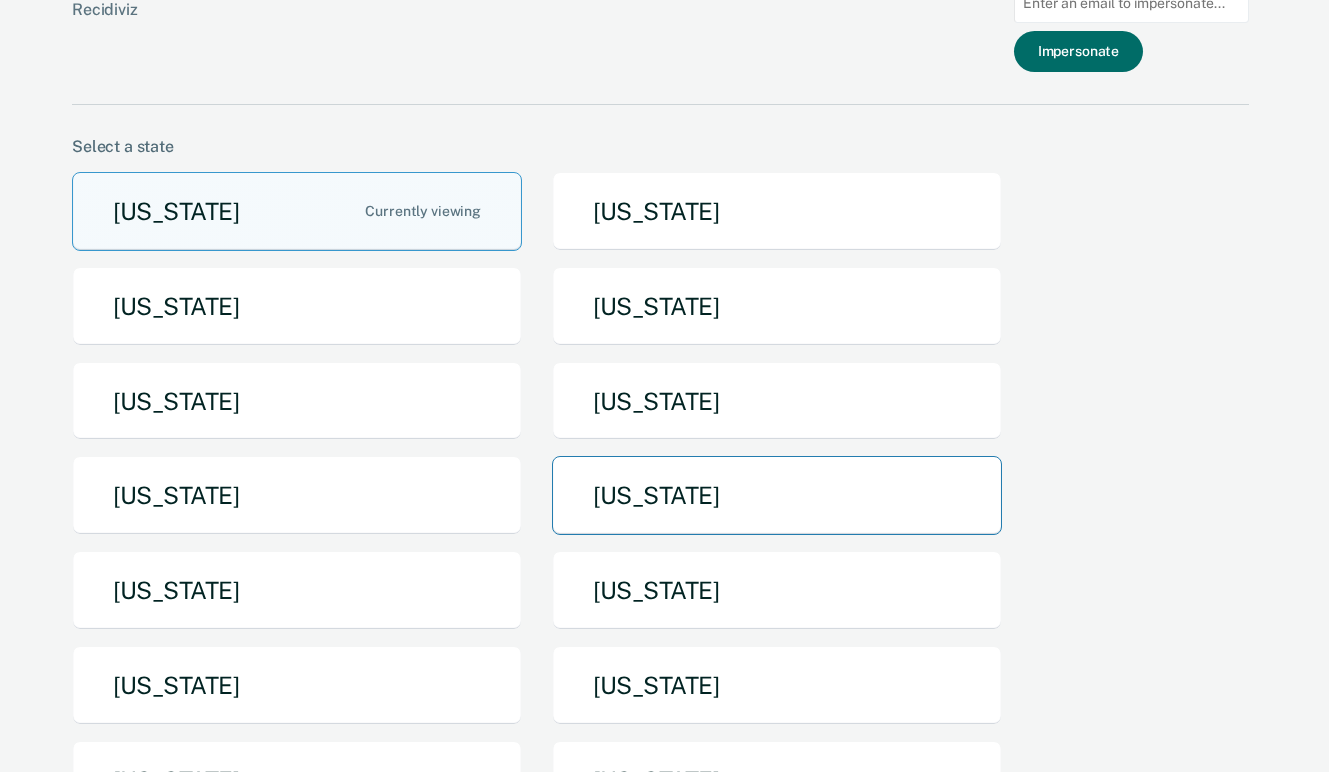 scroll, scrollTop: 206, scrollLeft: 0, axis: vertical 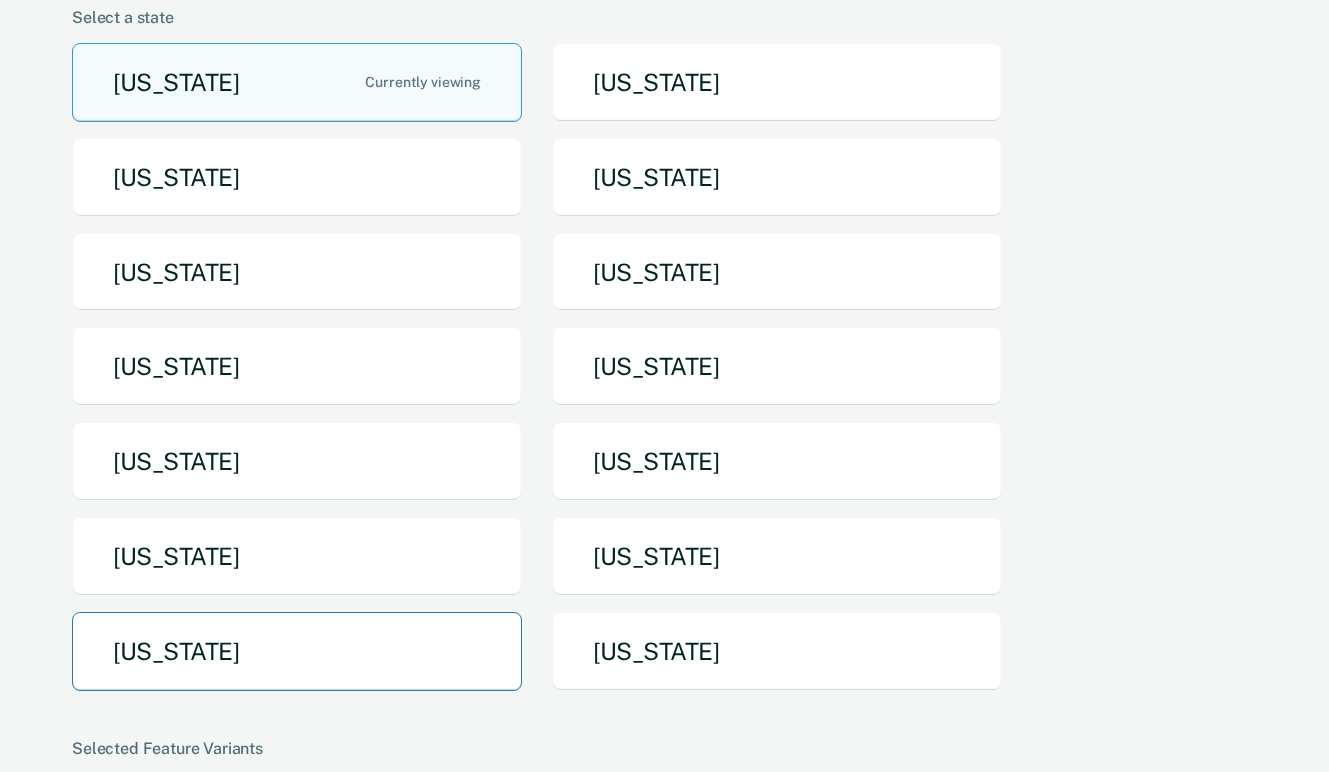 click on "Texas" at bounding box center (297, 651) 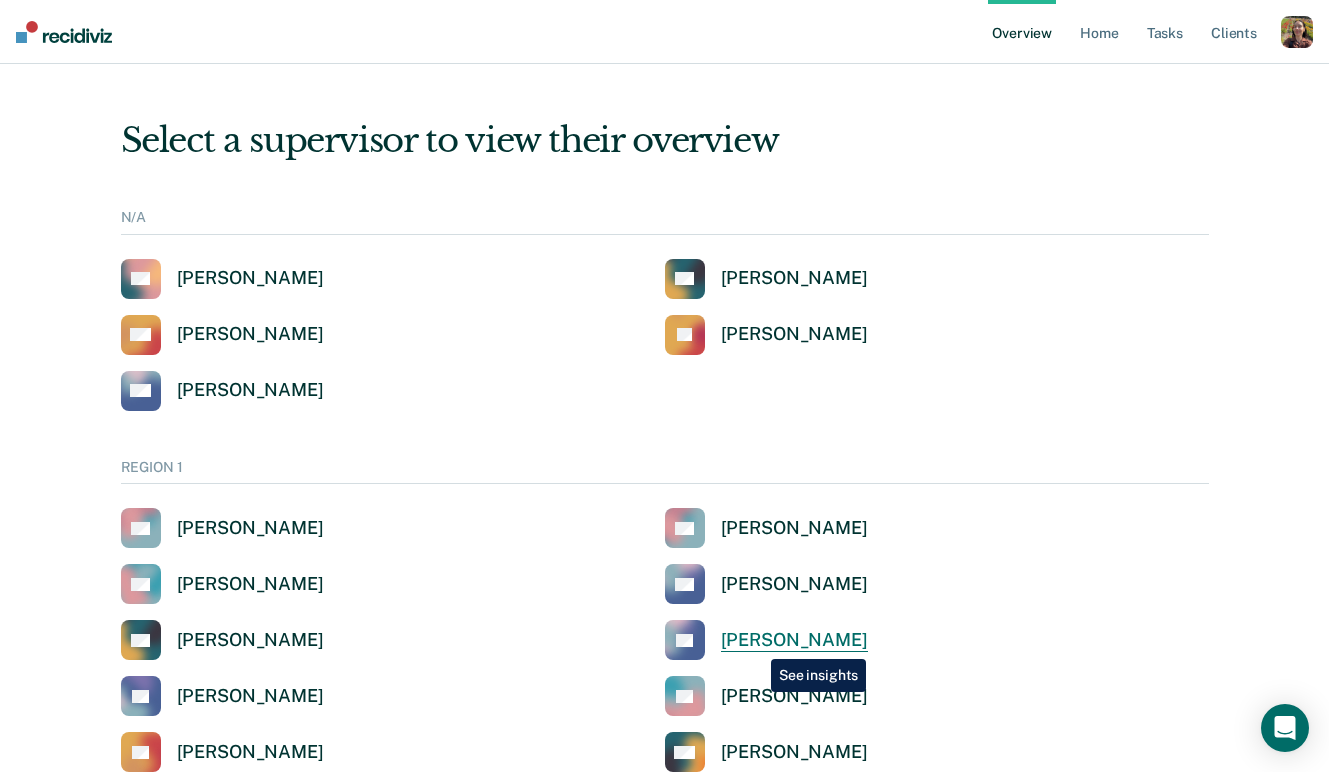 scroll, scrollTop: 2855, scrollLeft: 0, axis: vertical 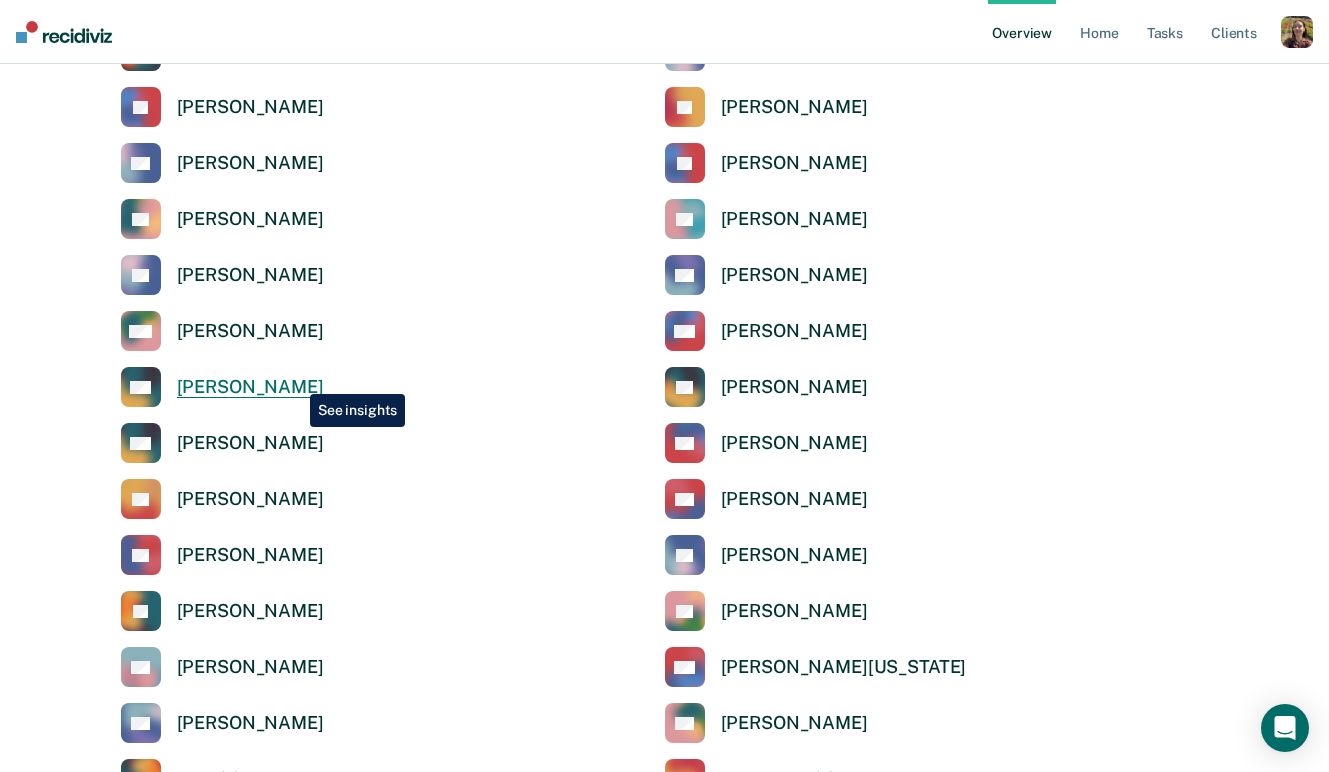 click on "Matthew Comeau" at bounding box center [250, 387] 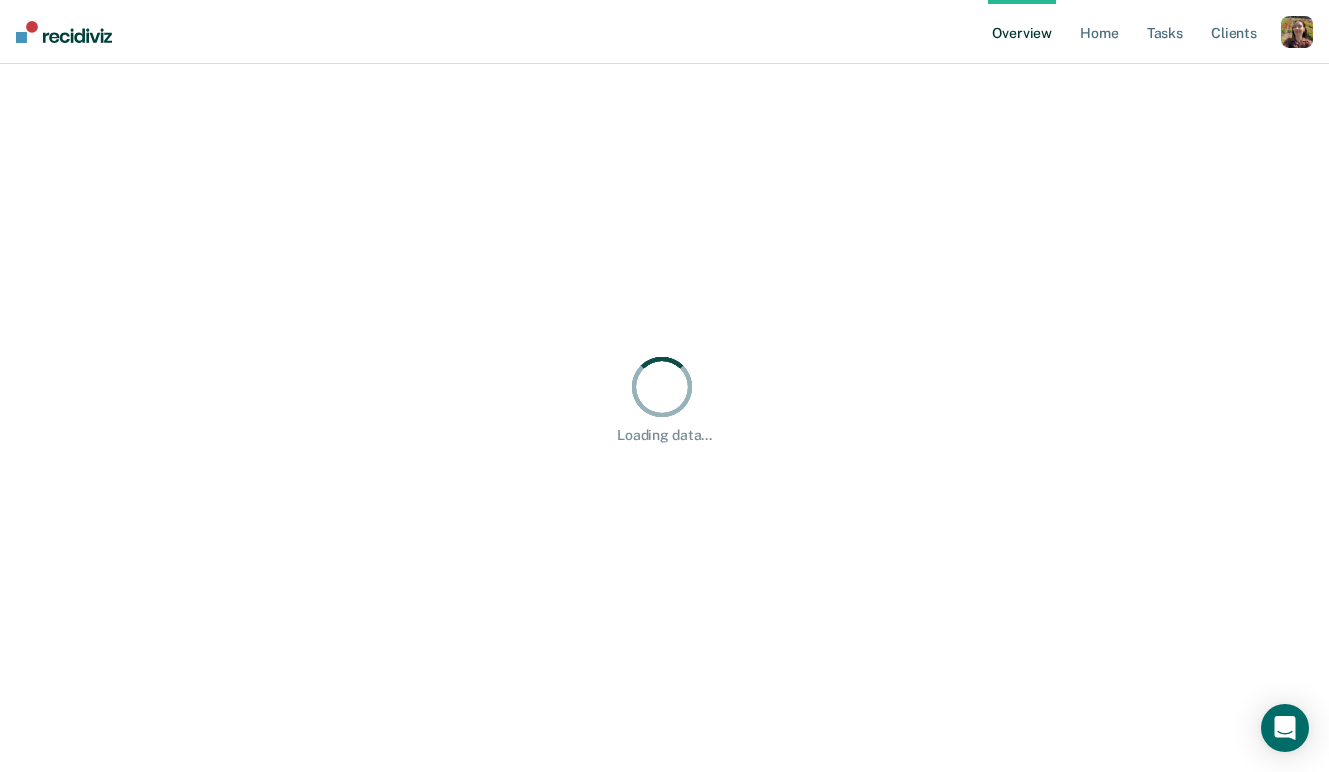 scroll, scrollTop: 0, scrollLeft: 0, axis: both 